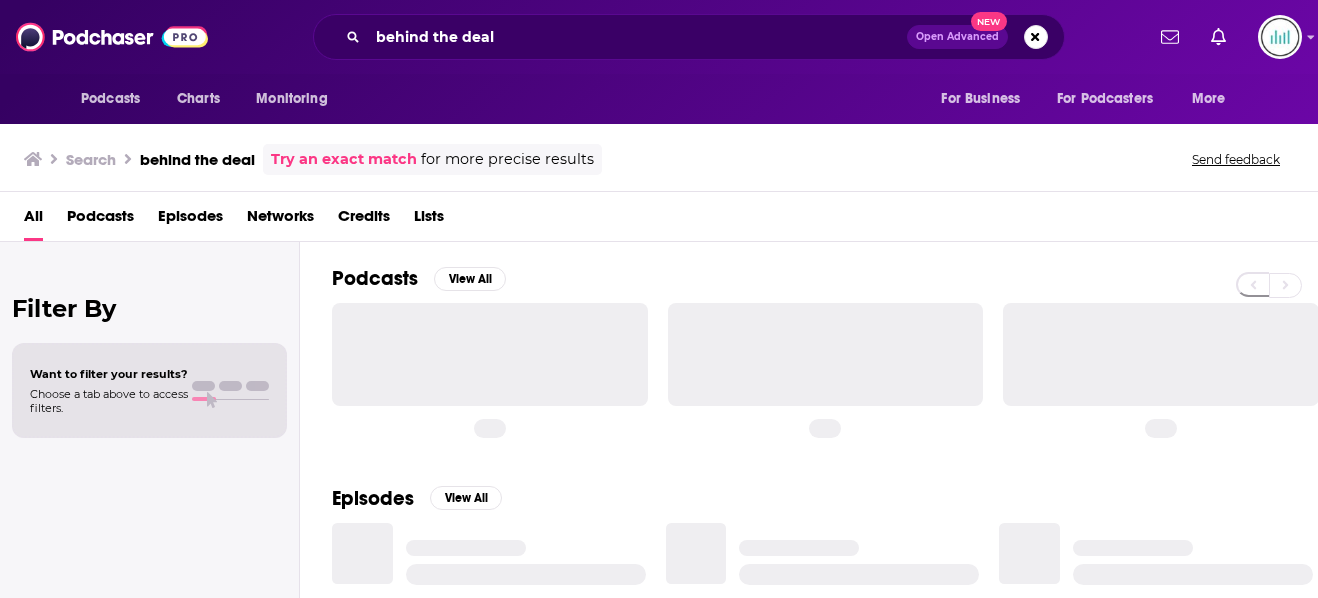 scroll, scrollTop: 0, scrollLeft: 0, axis: both 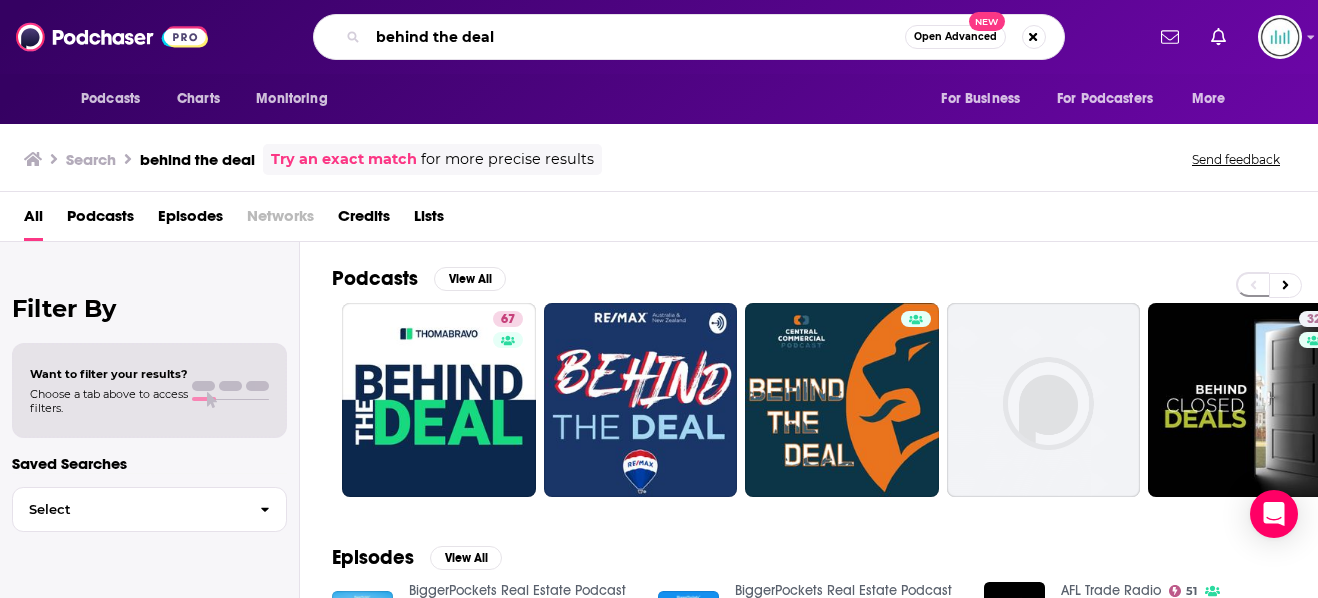 click on "behind the deal" at bounding box center [636, 37] 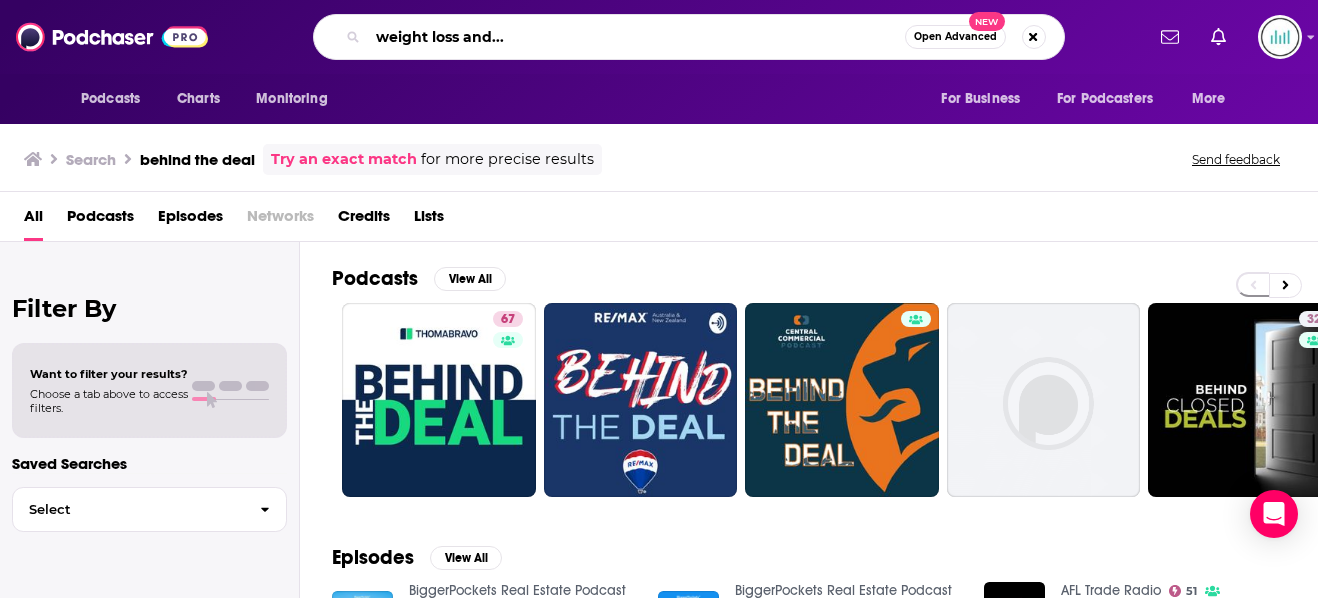 type on "weight loss and..." 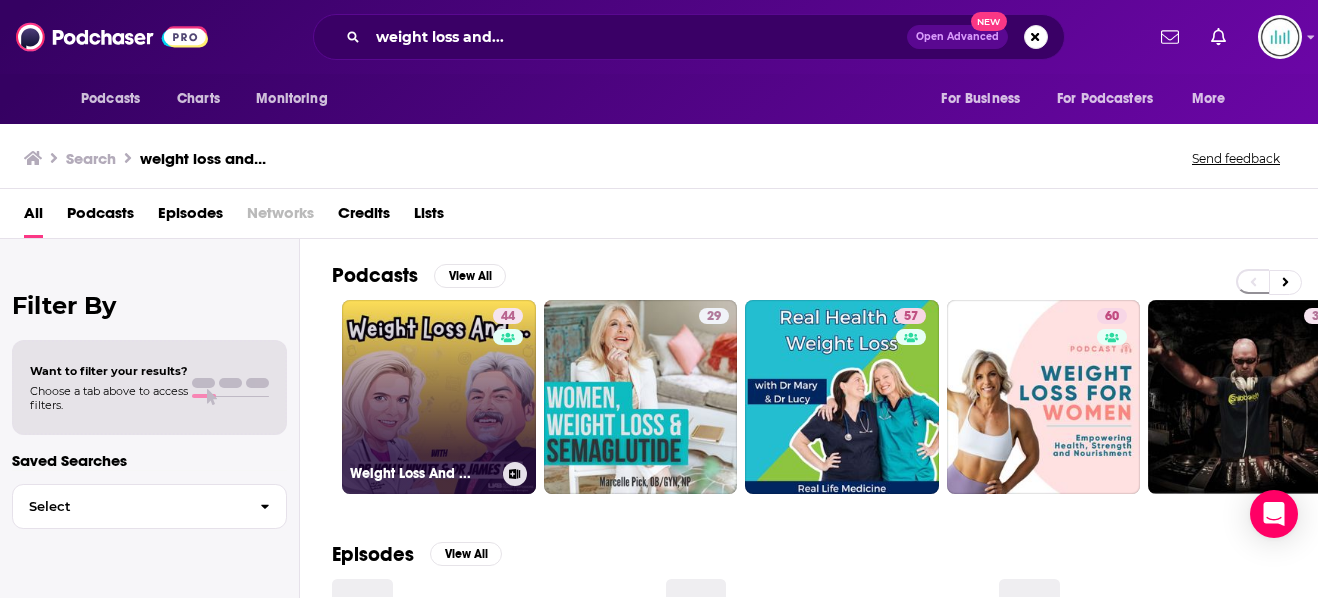 click on "44 Weight Loss And ..." at bounding box center (439, 397) 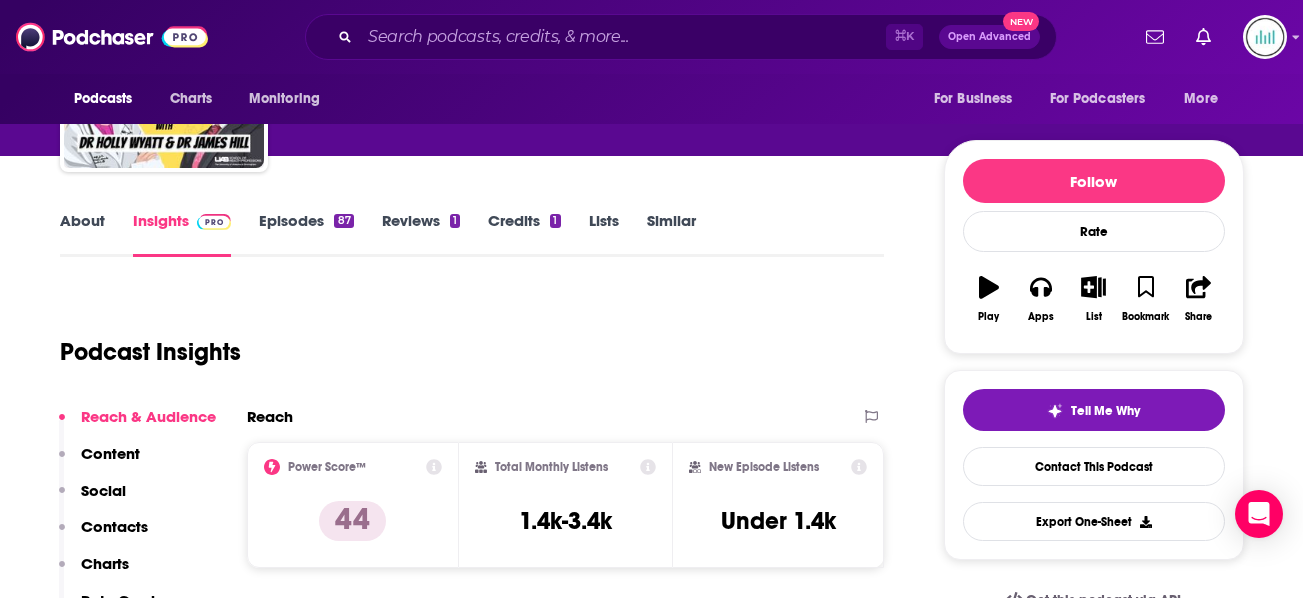 scroll, scrollTop: 281, scrollLeft: 0, axis: vertical 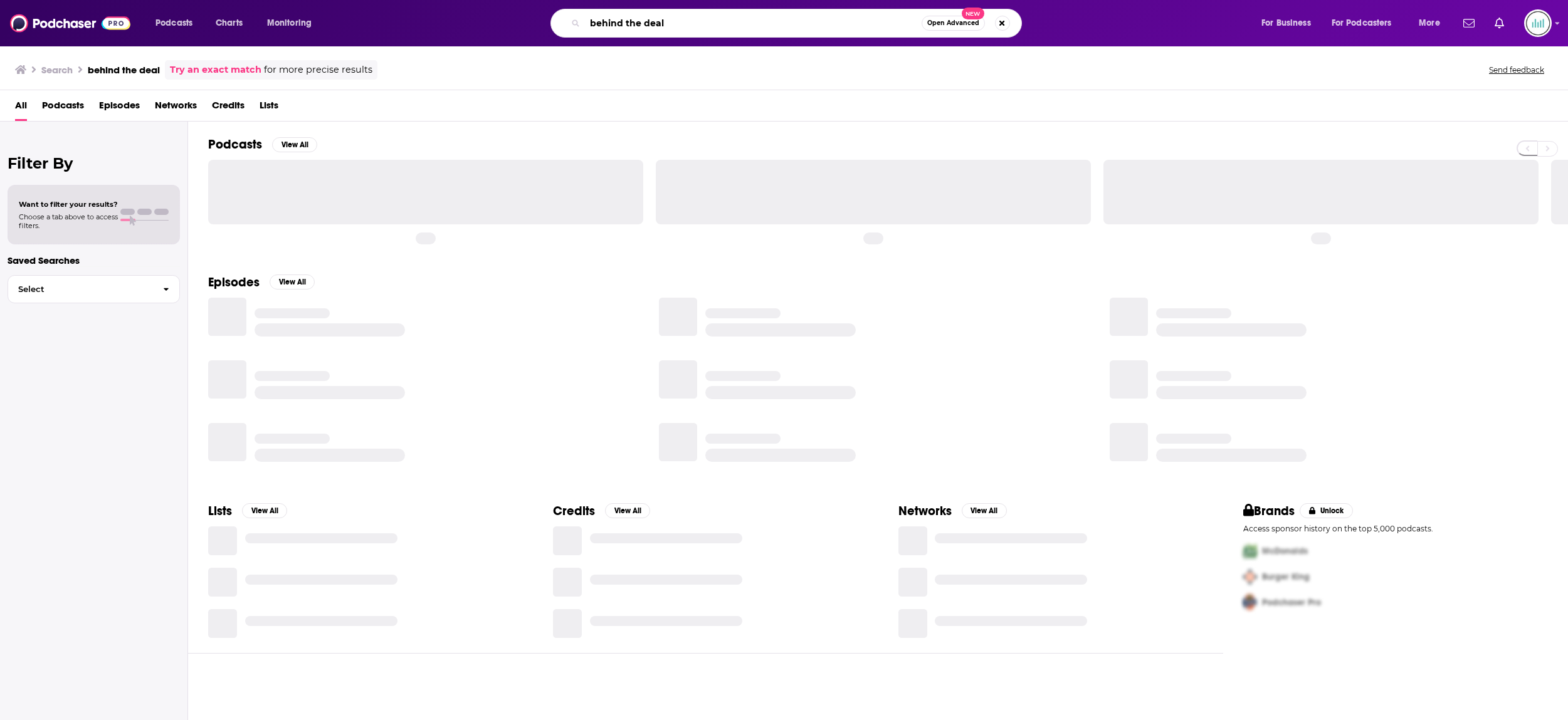 click on "behind the deal" at bounding box center [753, 23] 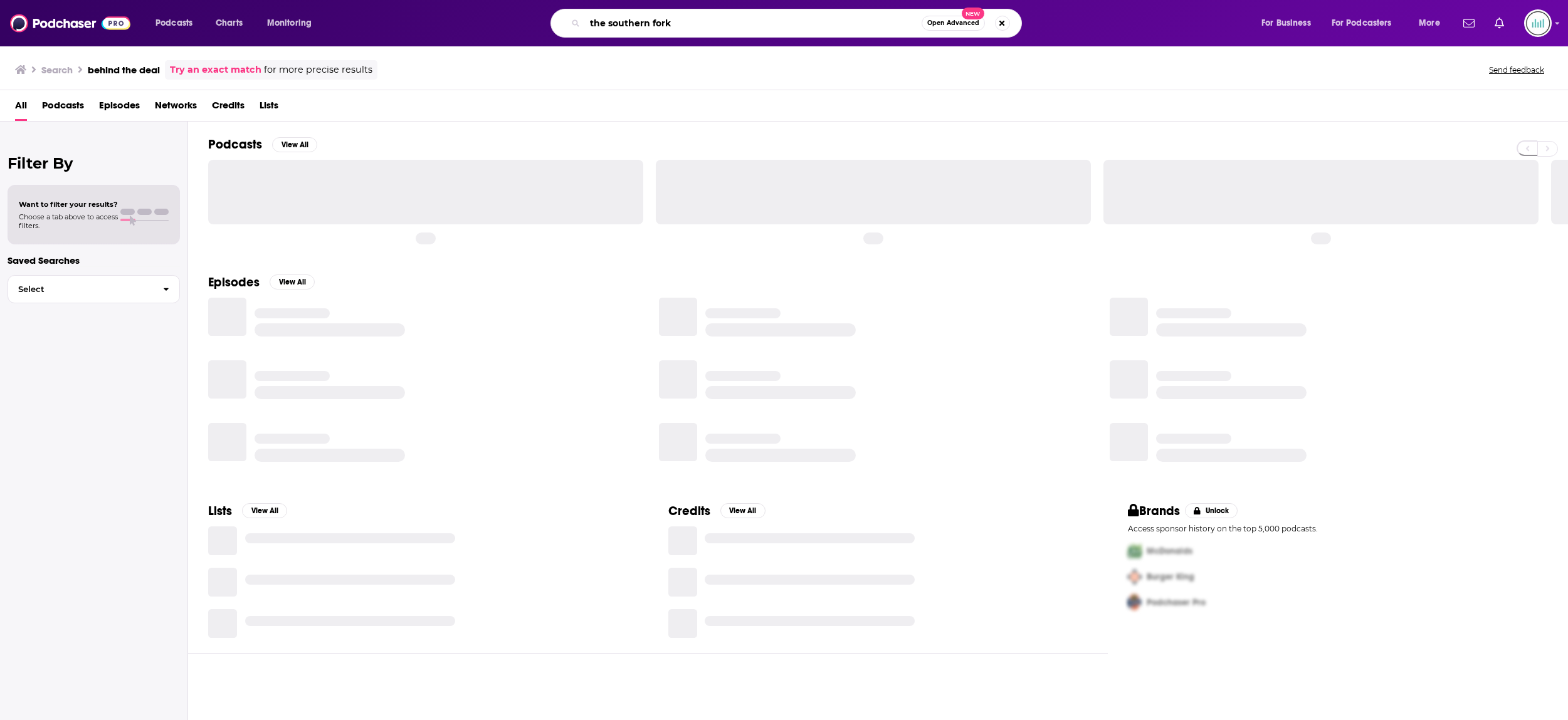type on "the southern fork" 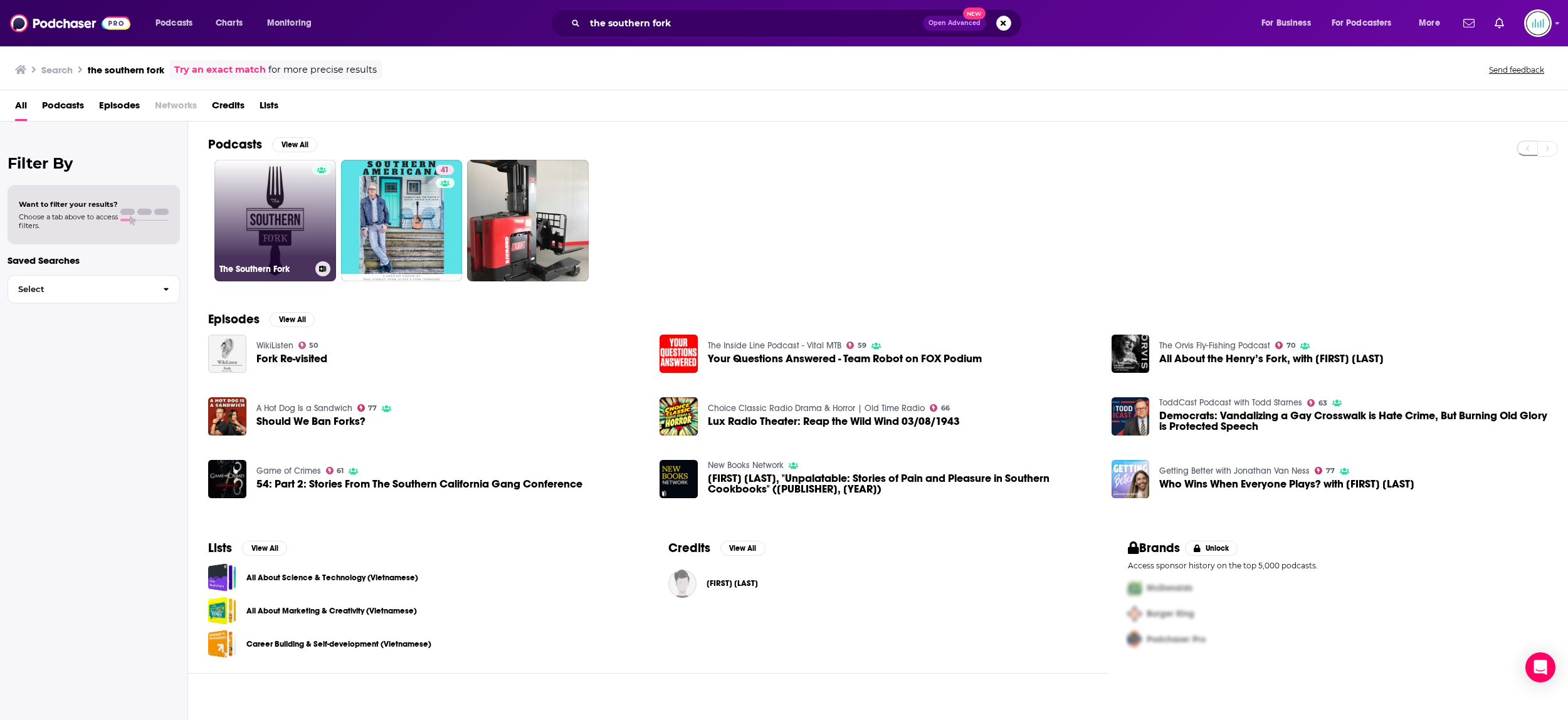 click on "The Southern Fork" at bounding box center [275, 221] 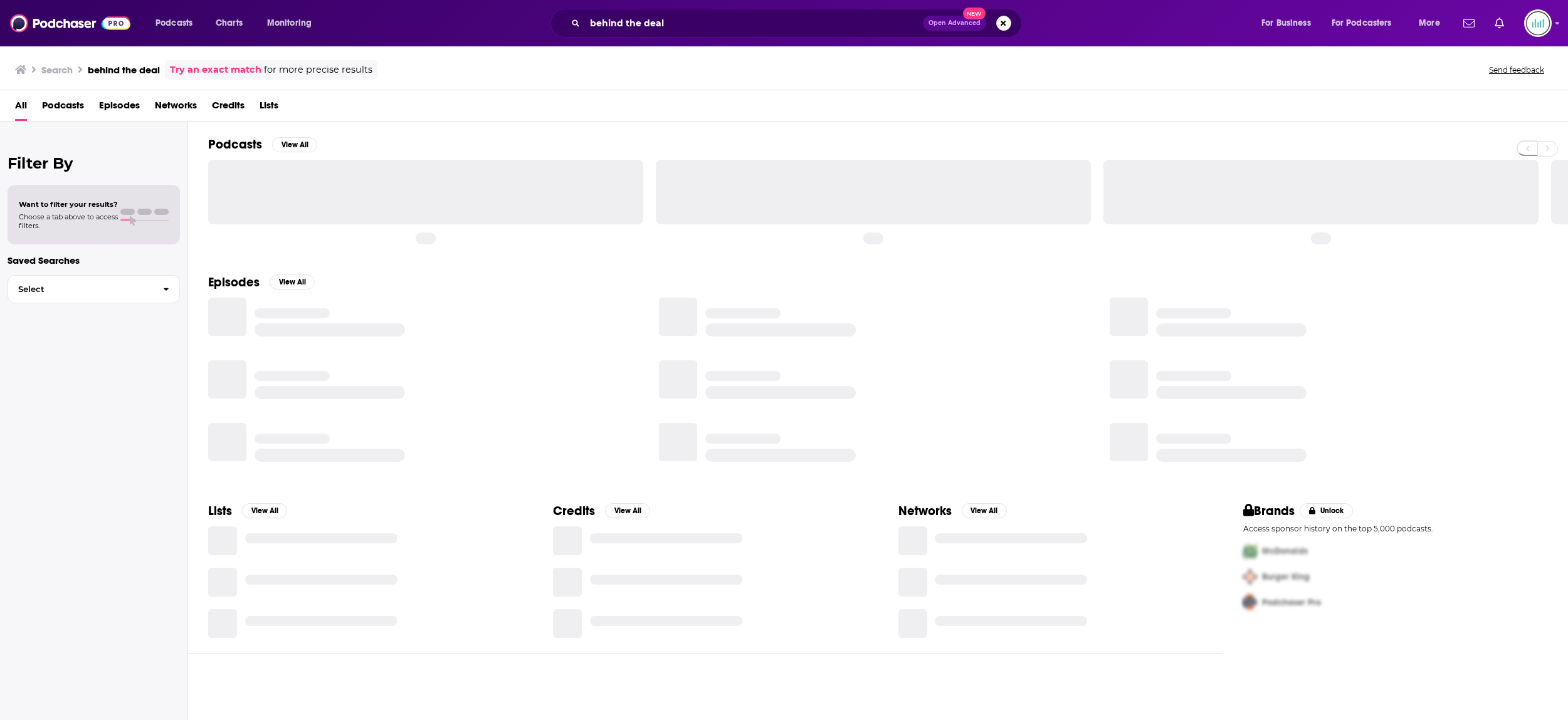 scroll, scrollTop: 0, scrollLeft: 0, axis: both 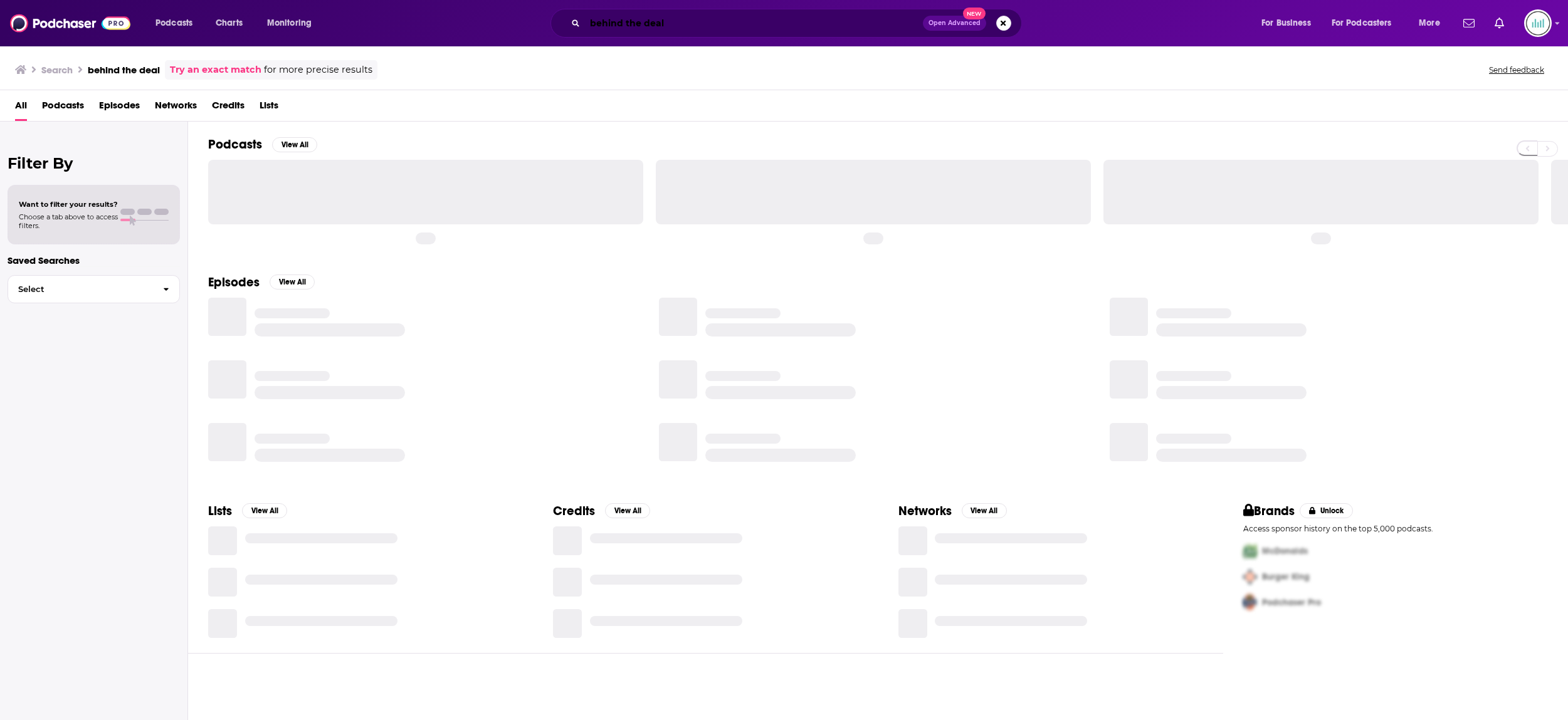 click on "behind the deal" at bounding box center (754, 23) 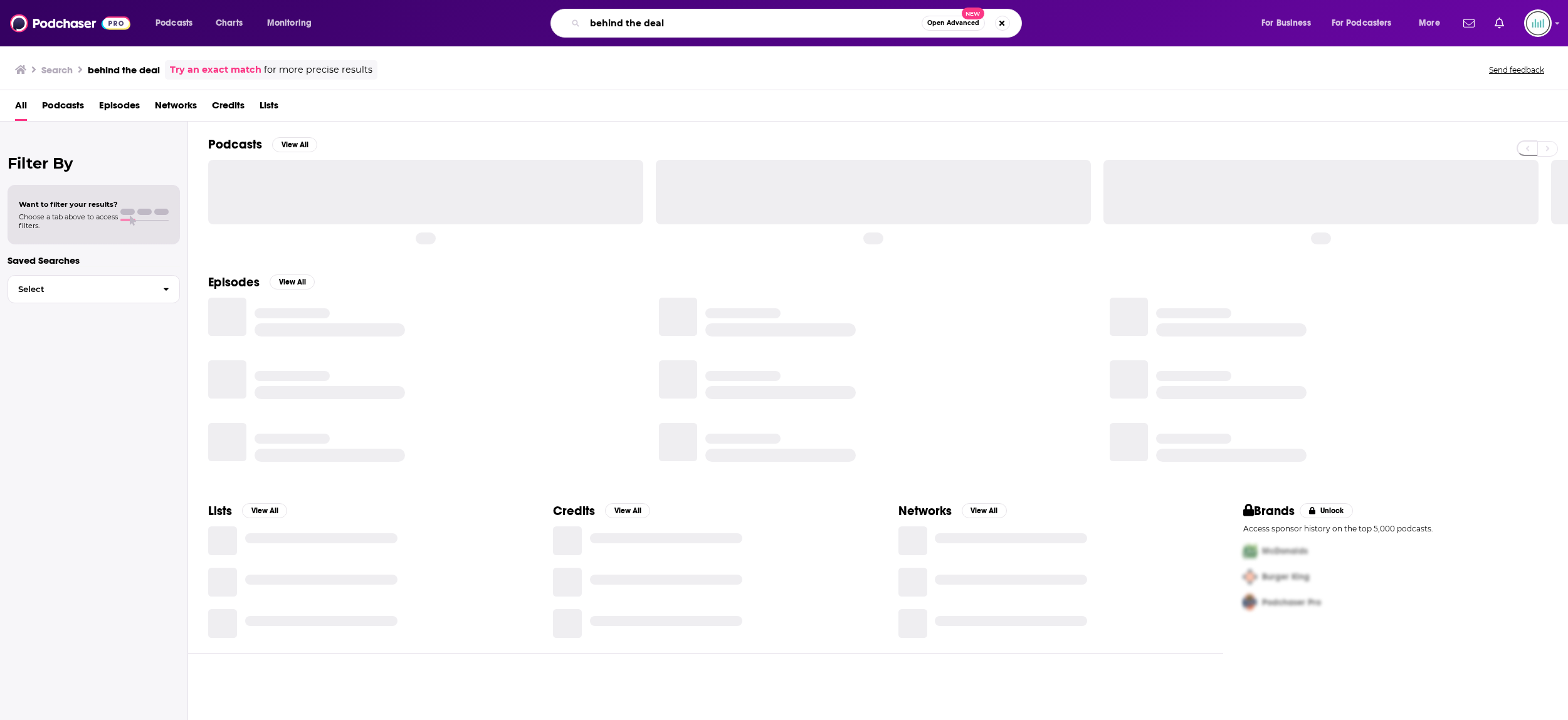 click on "behind the deal" at bounding box center [753, 23] 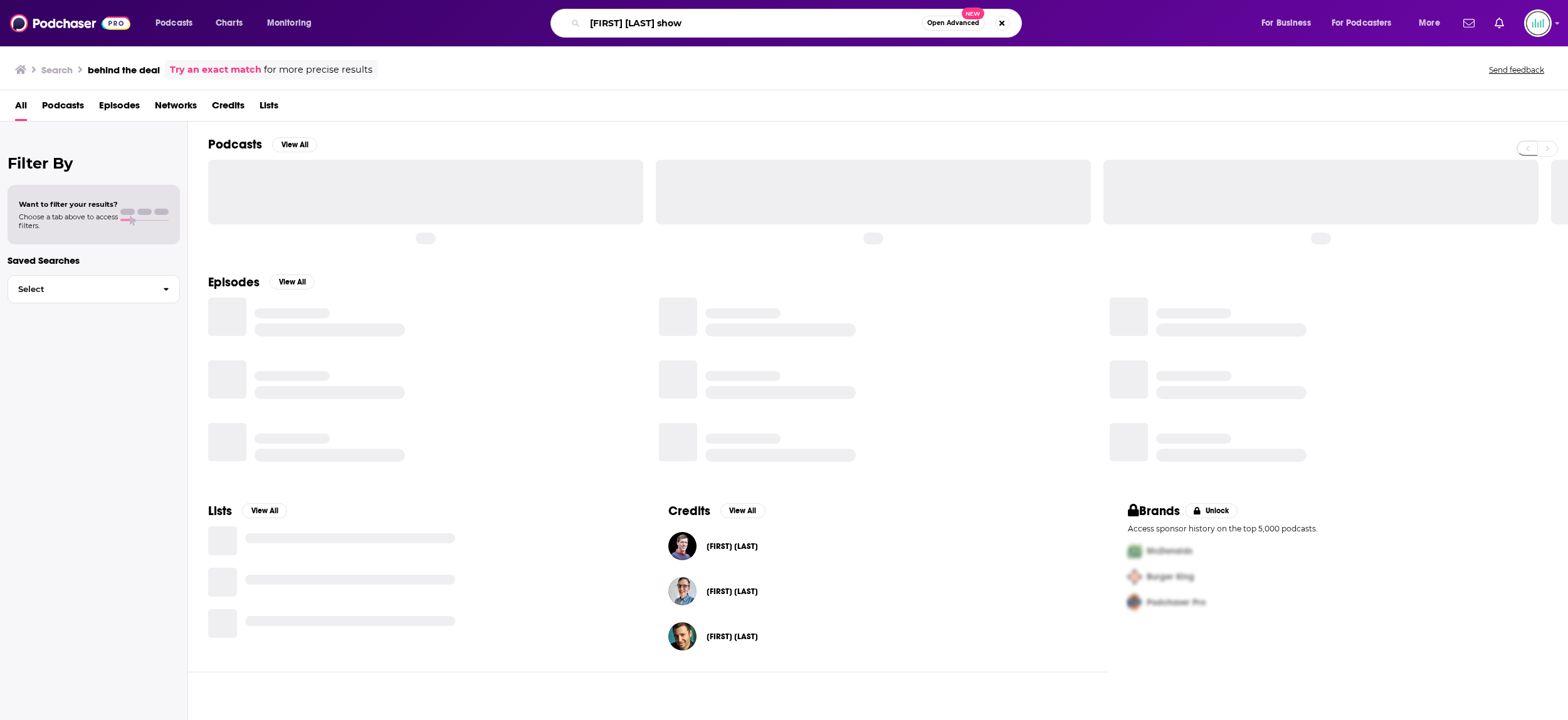 type on "[FIRST] [LAST] show" 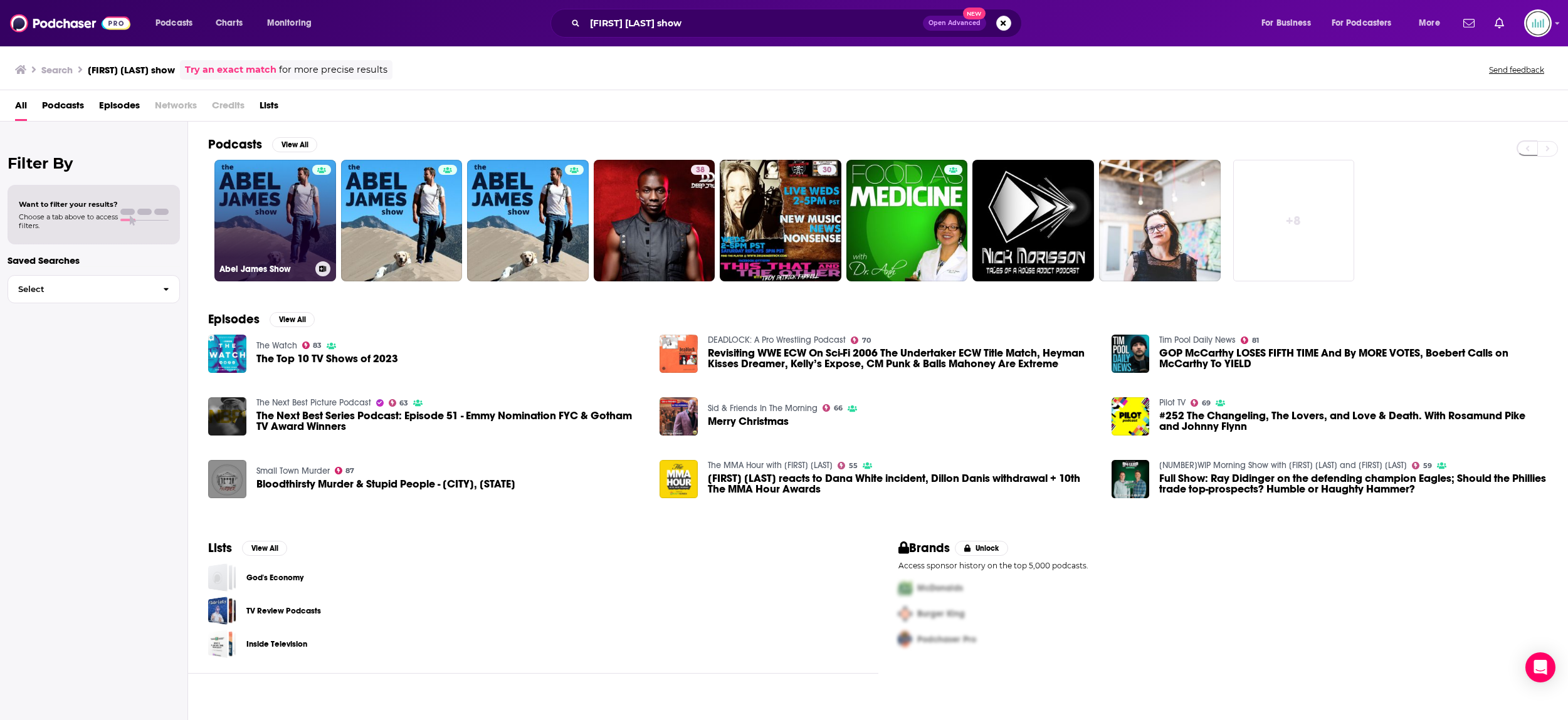click on "Abel James Show" at bounding box center (275, 221) 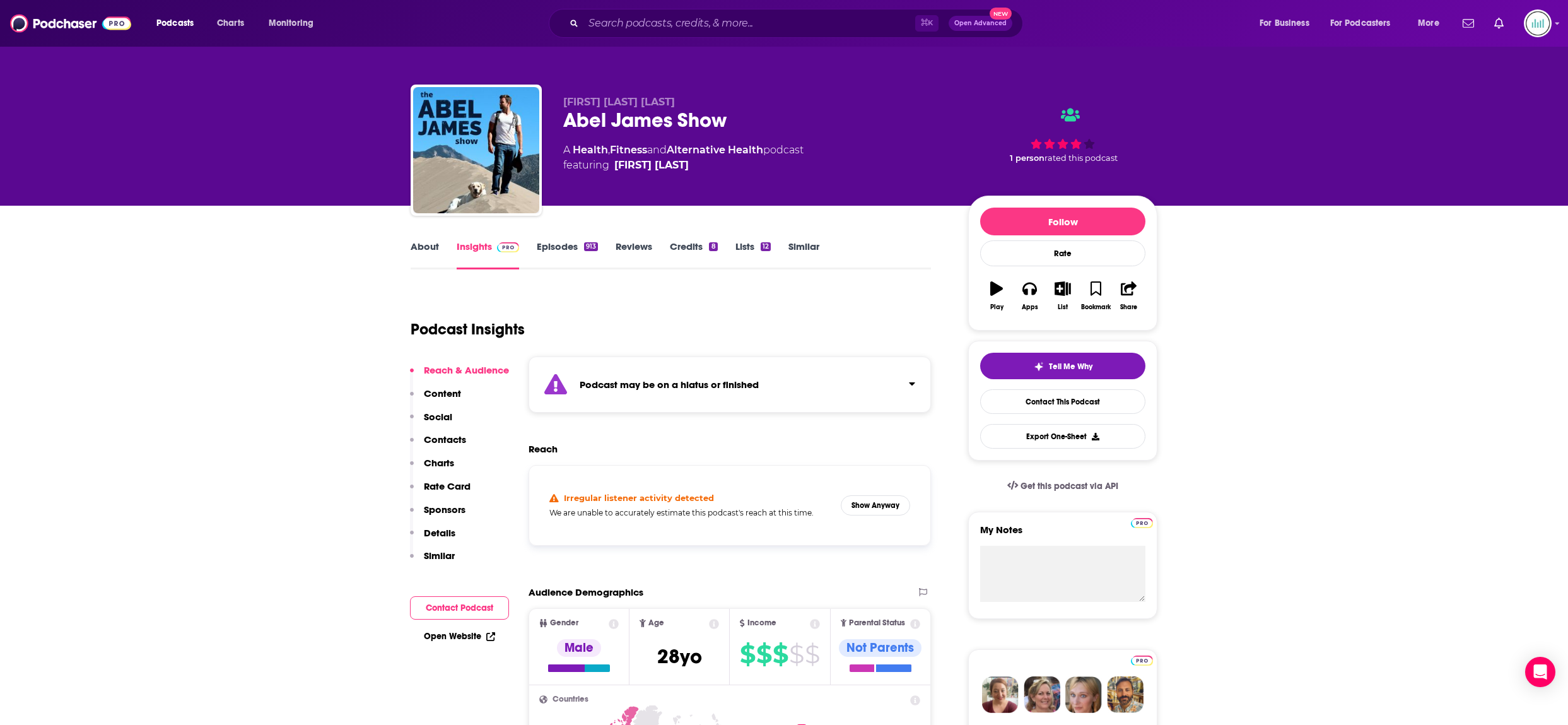 click on "Episodes 913" at bounding box center [567, 255] 